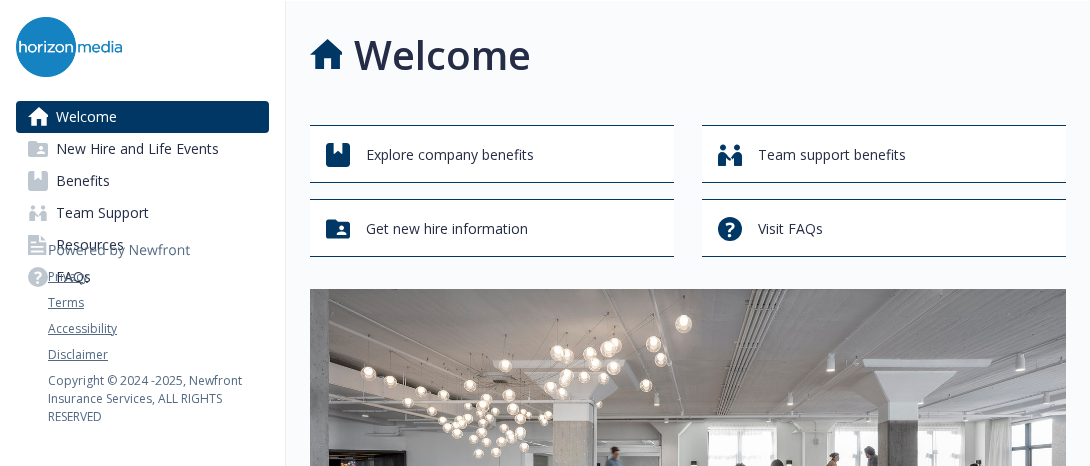 scroll, scrollTop: 0, scrollLeft: 0, axis: both 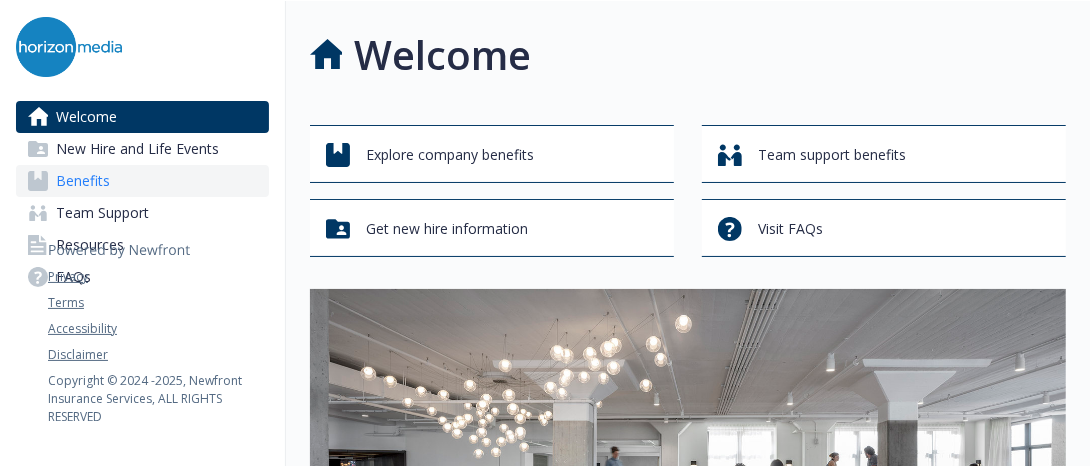 click on "Benefits" at bounding box center [83, 181] 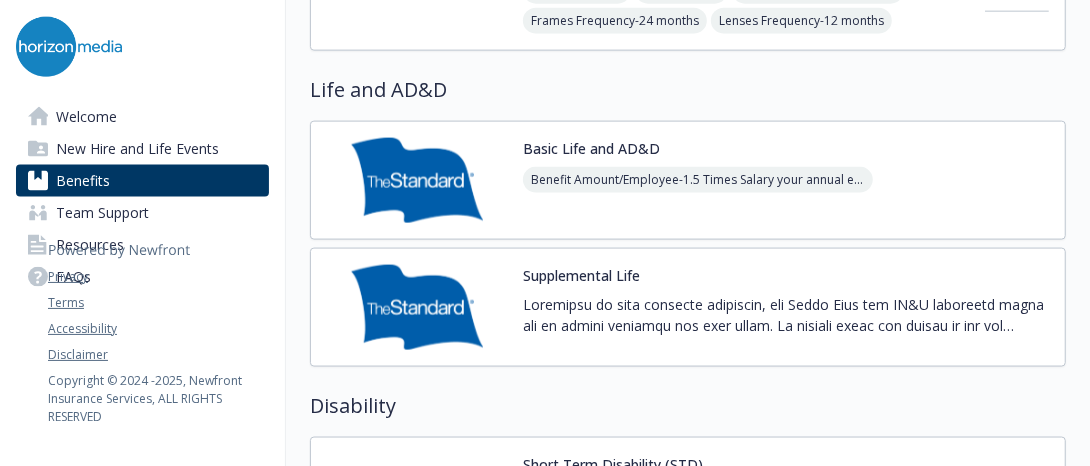 scroll, scrollTop: 1338, scrollLeft: 0, axis: vertical 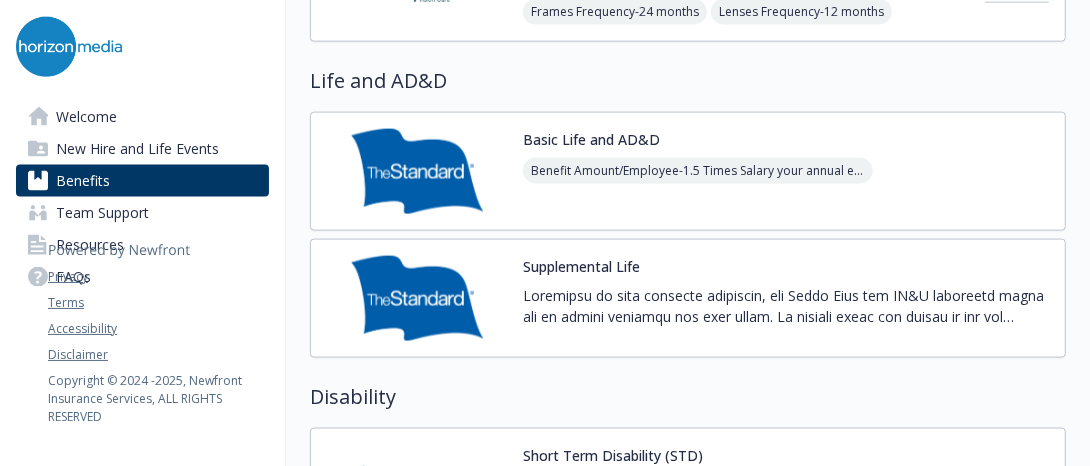 click at bounding box center [417, 171] 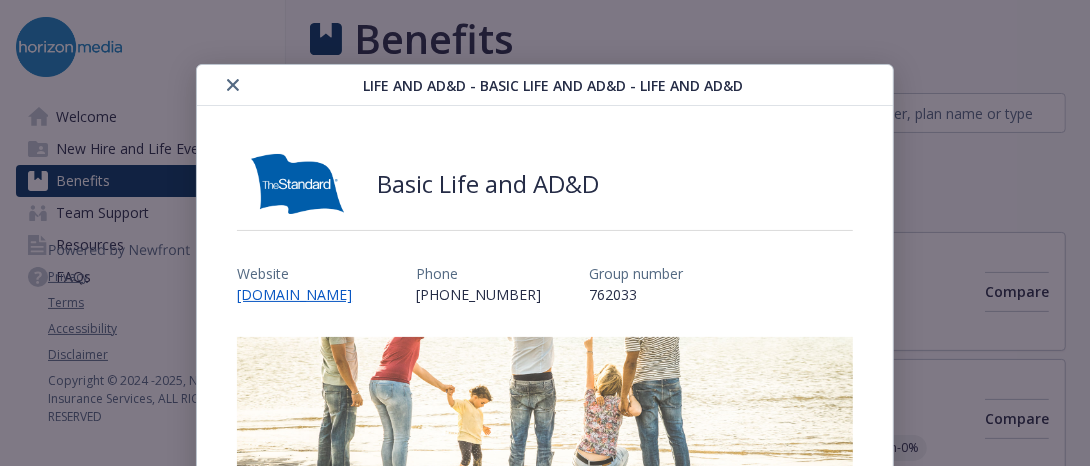scroll, scrollTop: 1338, scrollLeft: 0, axis: vertical 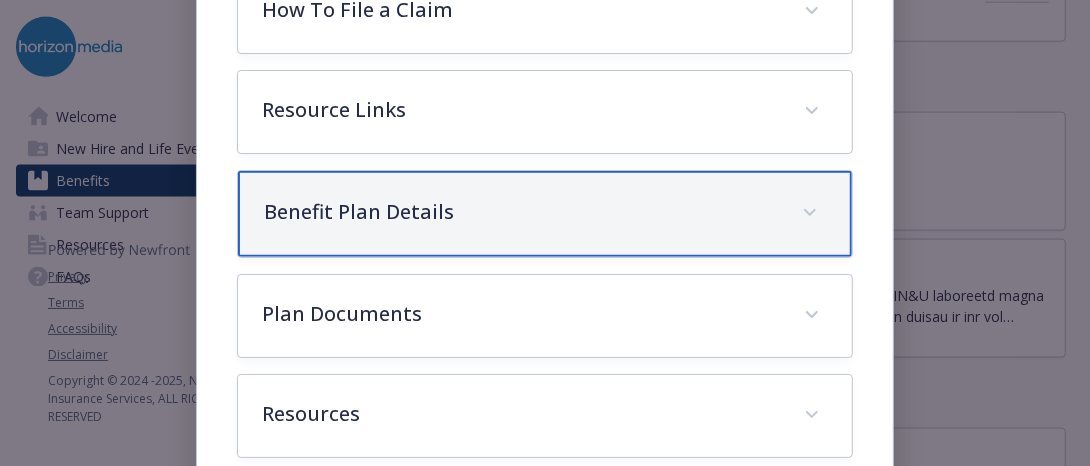 click on "Benefit Plan Details" at bounding box center [521, 212] 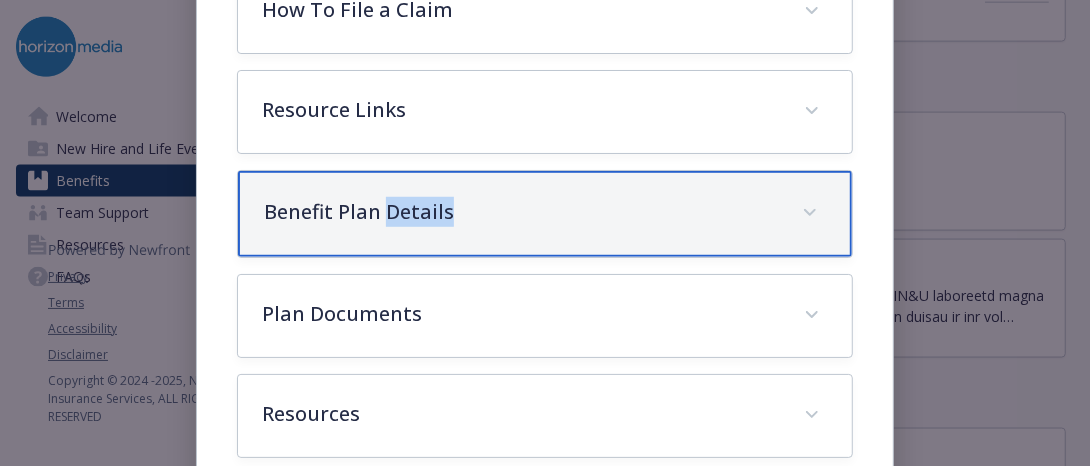 click on "Benefit Plan Details" at bounding box center [521, 212] 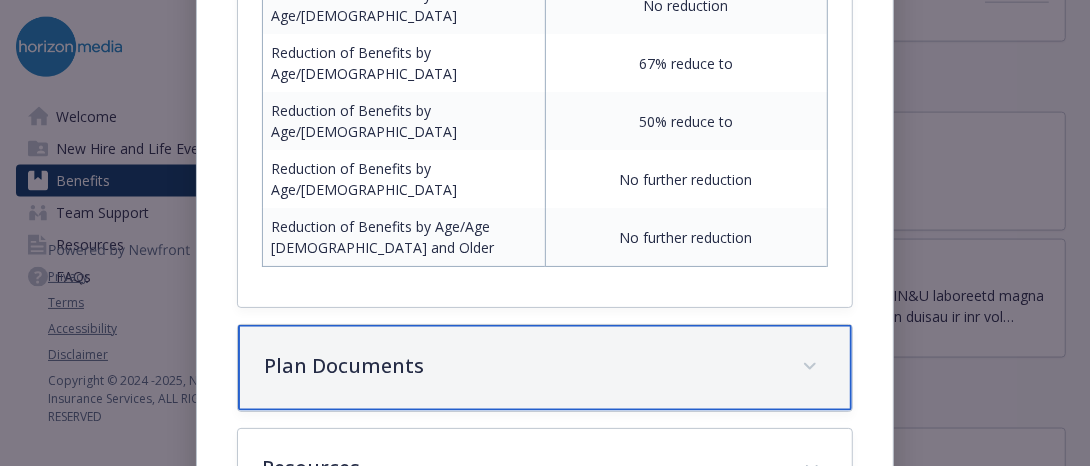 click on "Plan Documents" at bounding box center (521, 366) 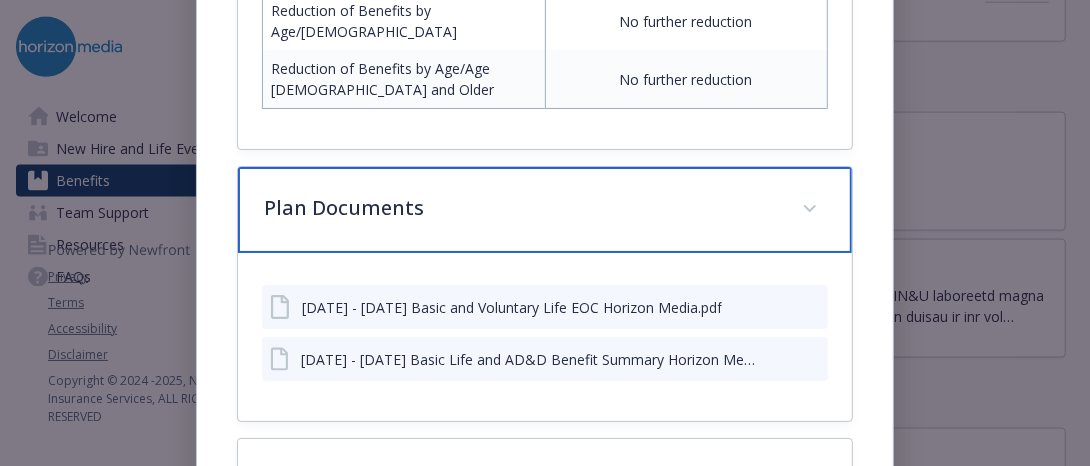 scroll, scrollTop: 1624, scrollLeft: 0, axis: vertical 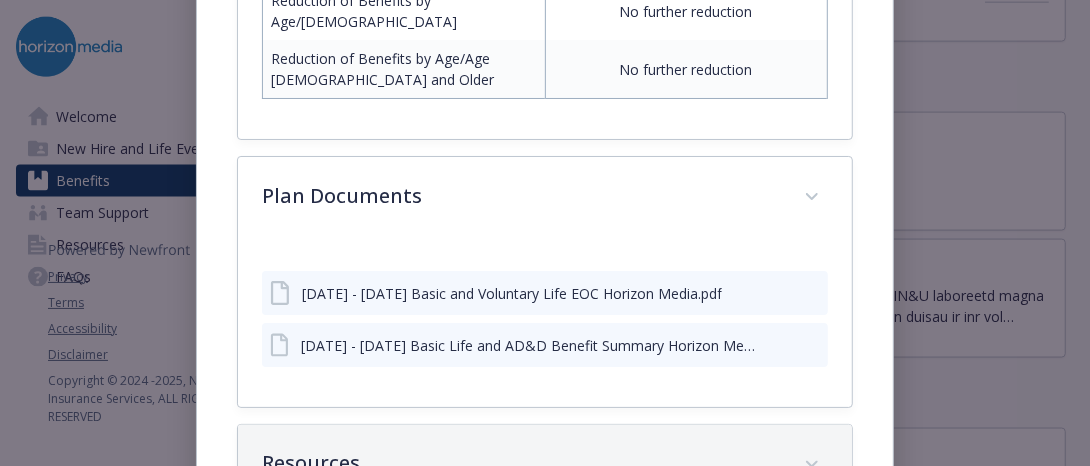 click on "Description Basic Life insurance pays your beneficiary a lump sum if you die. [MEDICAL_DATA] & [MEDICAL_DATA] (AD&D) coverage provides a benefit to you if you suffer from loss of a limb, speech, sight, or hearing, or to your beneficiary if you have a fatal accident.
Horizon Media provides basic life and AD&D insurance to all benefits-eligible employees at no cost.
Basic Life and AD&D
1.5 x annual salary; up to $400,000
Guaranteed Issue: $400,000
Benefits Reduction:
33% at age [DEMOGRAPHIC_DATA]
50% at age [DEMOGRAPHIC_DATA]
Refer to the plan document for full details. How To File a Claim To file a claim, visit the  Life Claims Submission Guide , which includes links to all claim forms and will assist with walking you through the claim process.
Contact the Benefits Team for more information on how to file a claim. Resource Links
Basic Life and AD&D Video
Benefit Plan Details Benefit In Network Benefit Amount/Employee 1.5 Times Salary your annual earnings Benefit Amount/Spouse Not Covered Not Covered No" at bounding box center [545, -390] 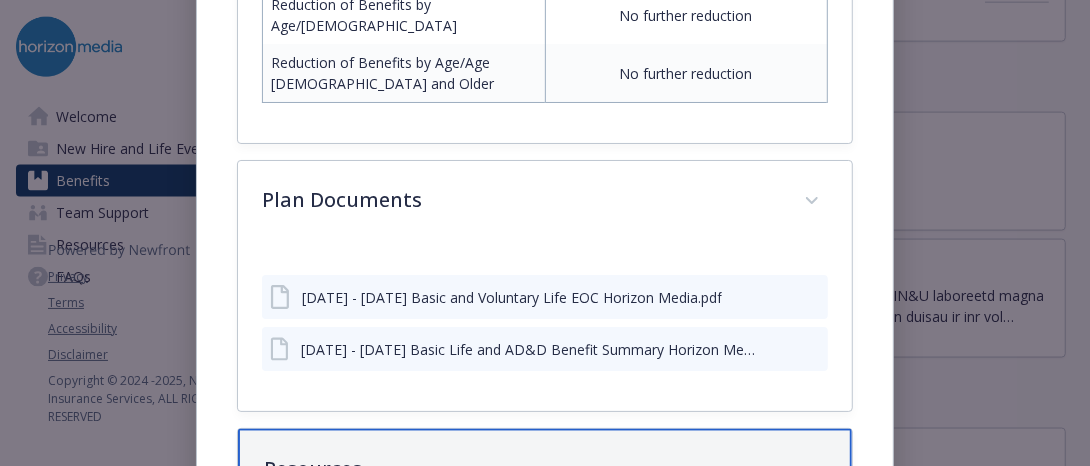 click on "Resources" at bounding box center (545, 472) 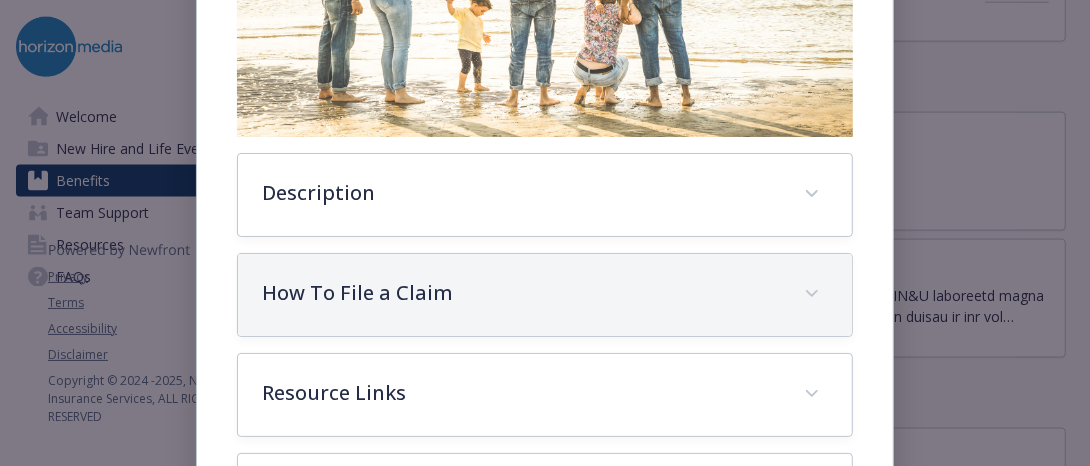 scroll, scrollTop: 192, scrollLeft: 0, axis: vertical 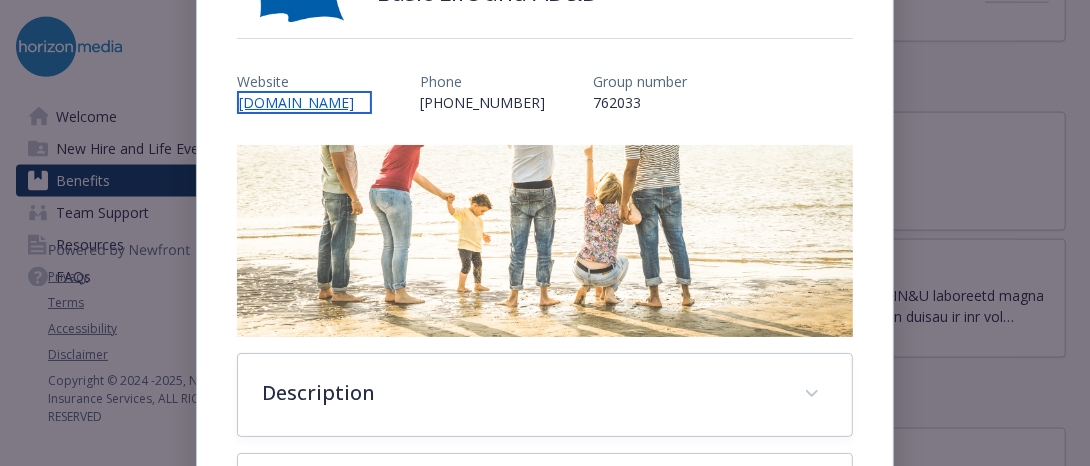 click on "[DOMAIN_NAME]" at bounding box center (304, 102) 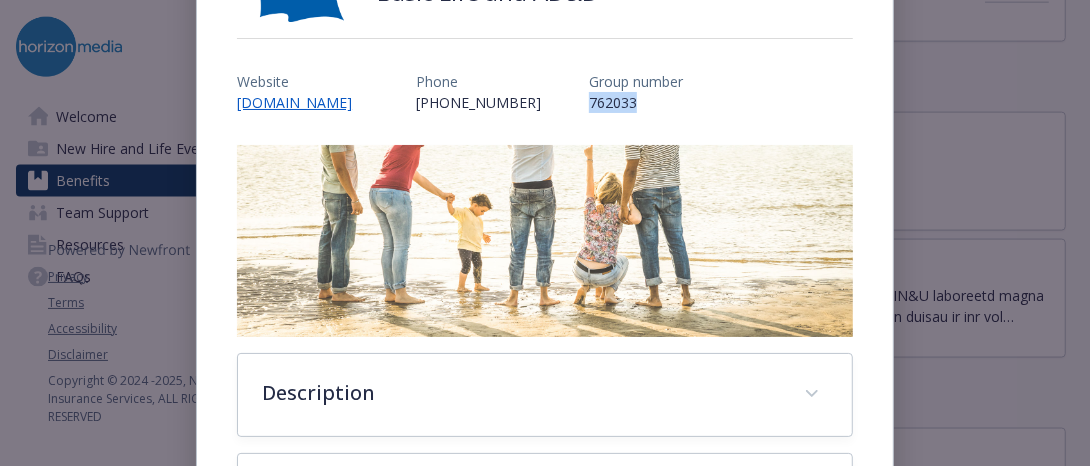 drag, startPoint x: 645, startPoint y: 93, endPoint x: 565, endPoint y: 96, distance: 80.05623 